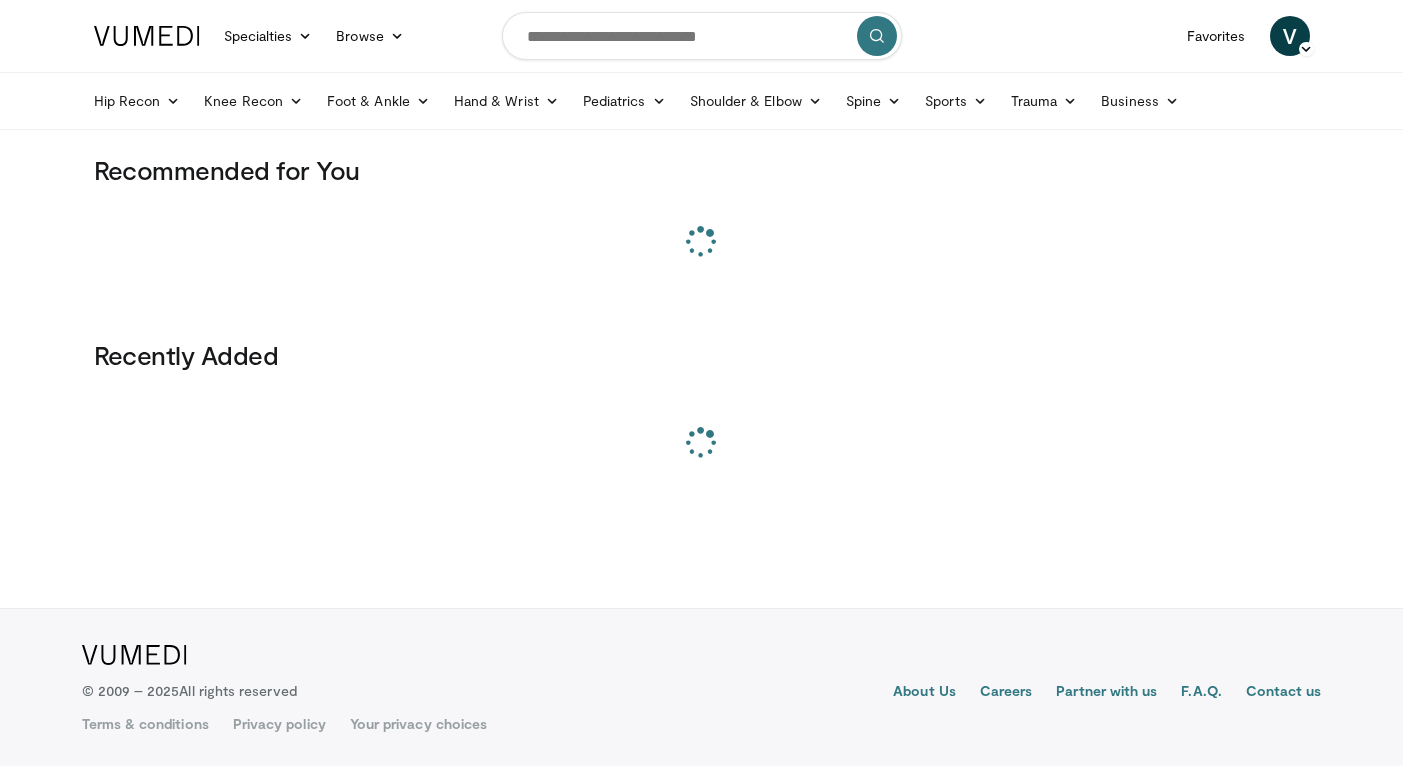 scroll, scrollTop: 0, scrollLeft: 0, axis: both 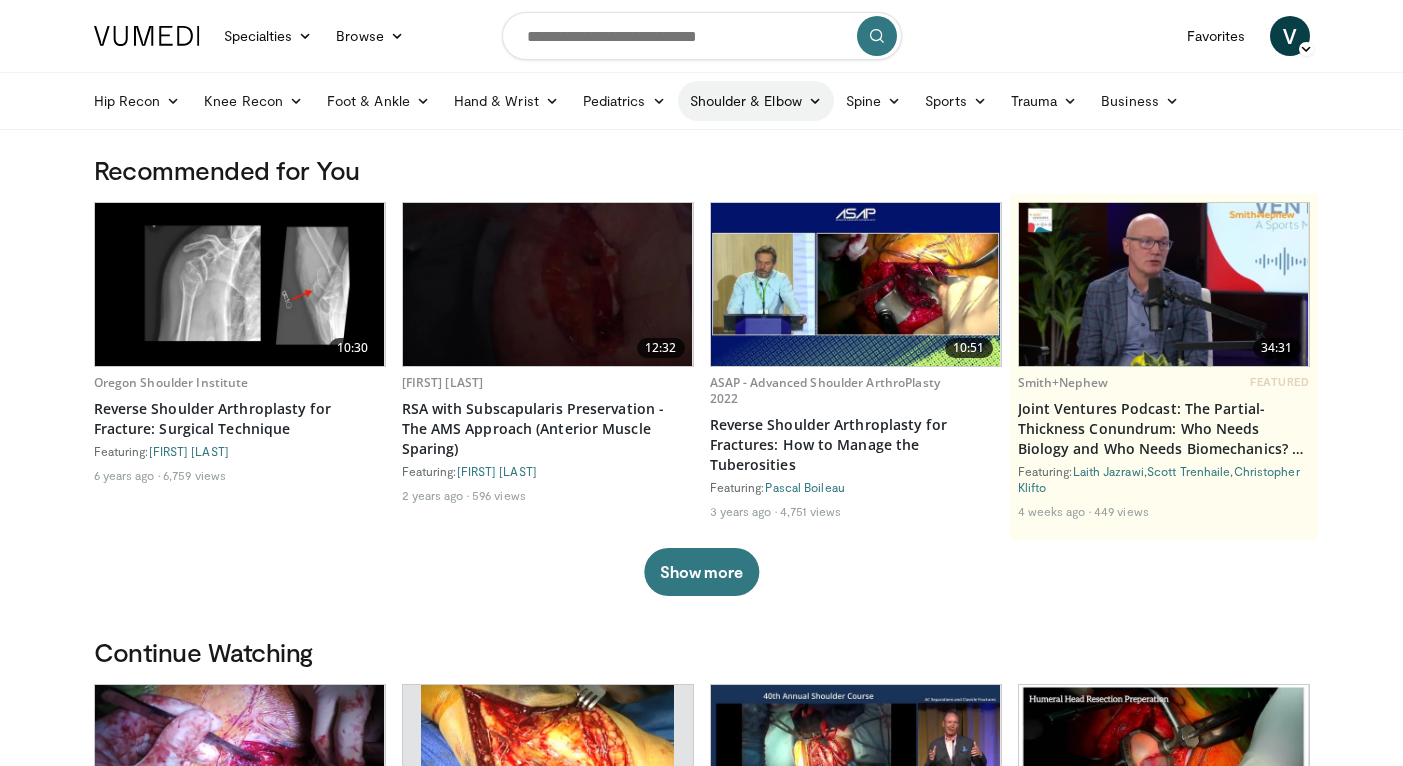 click on "Shoulder & Elbow" at bounding box center (756, 101) 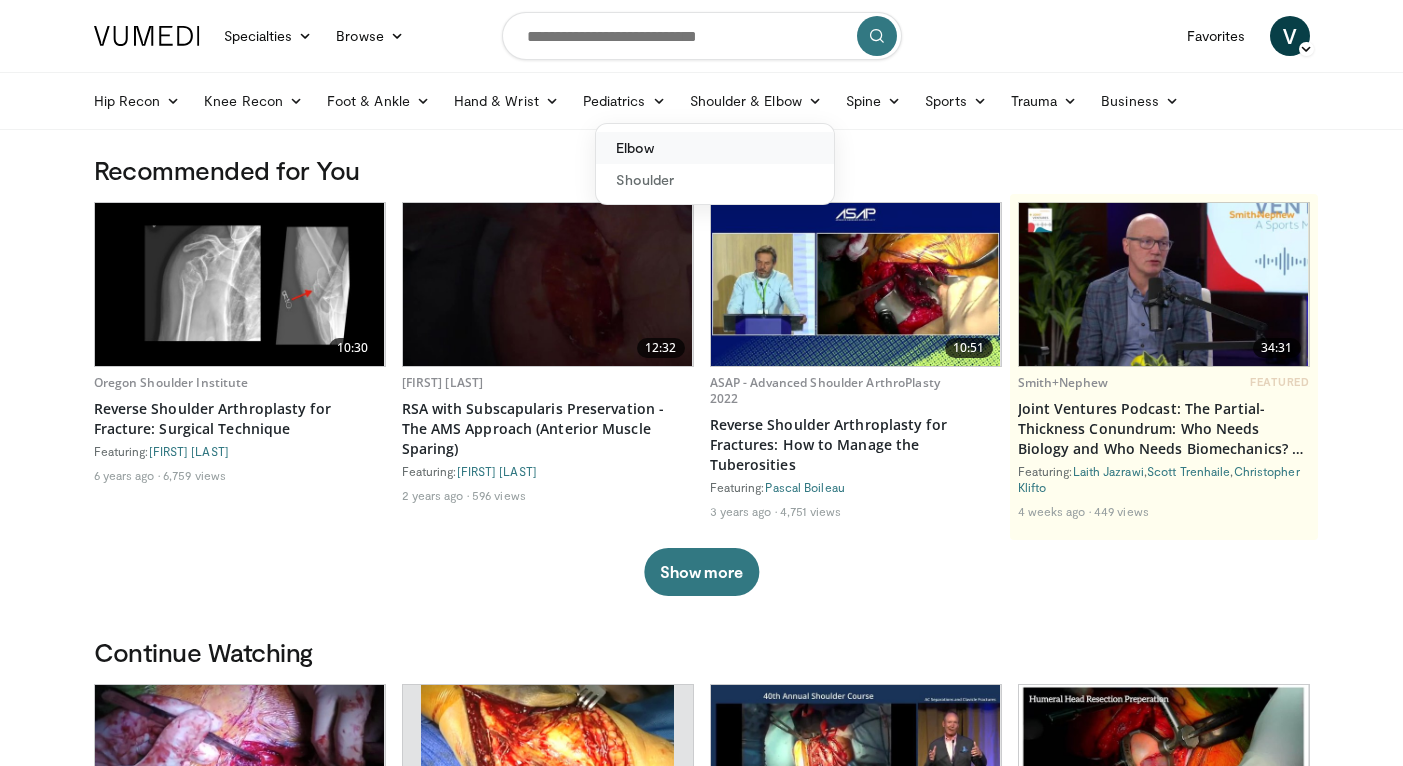 click on "Elbow" at bounding box center [715, 148] 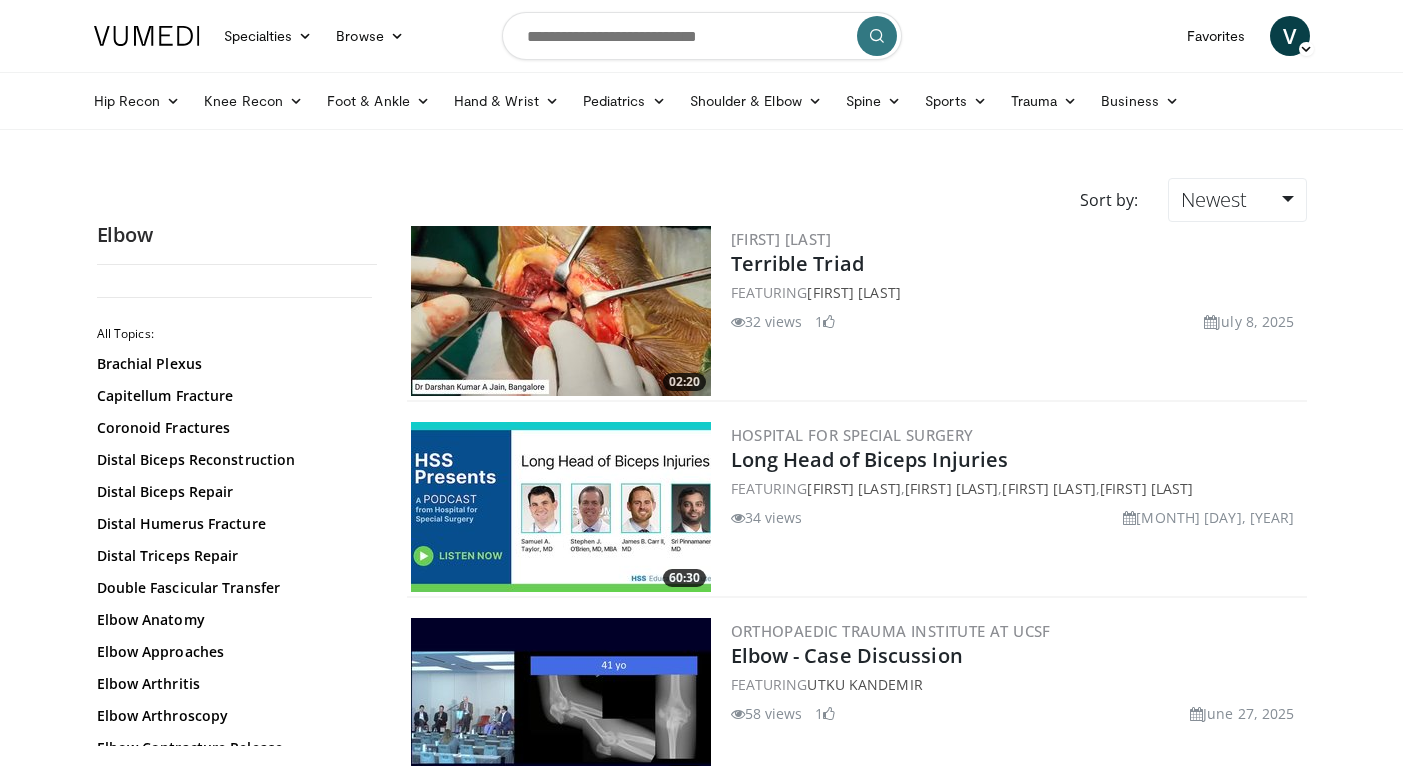 scroll, scrollTop: 0, scrollLeft: 0, axis: both 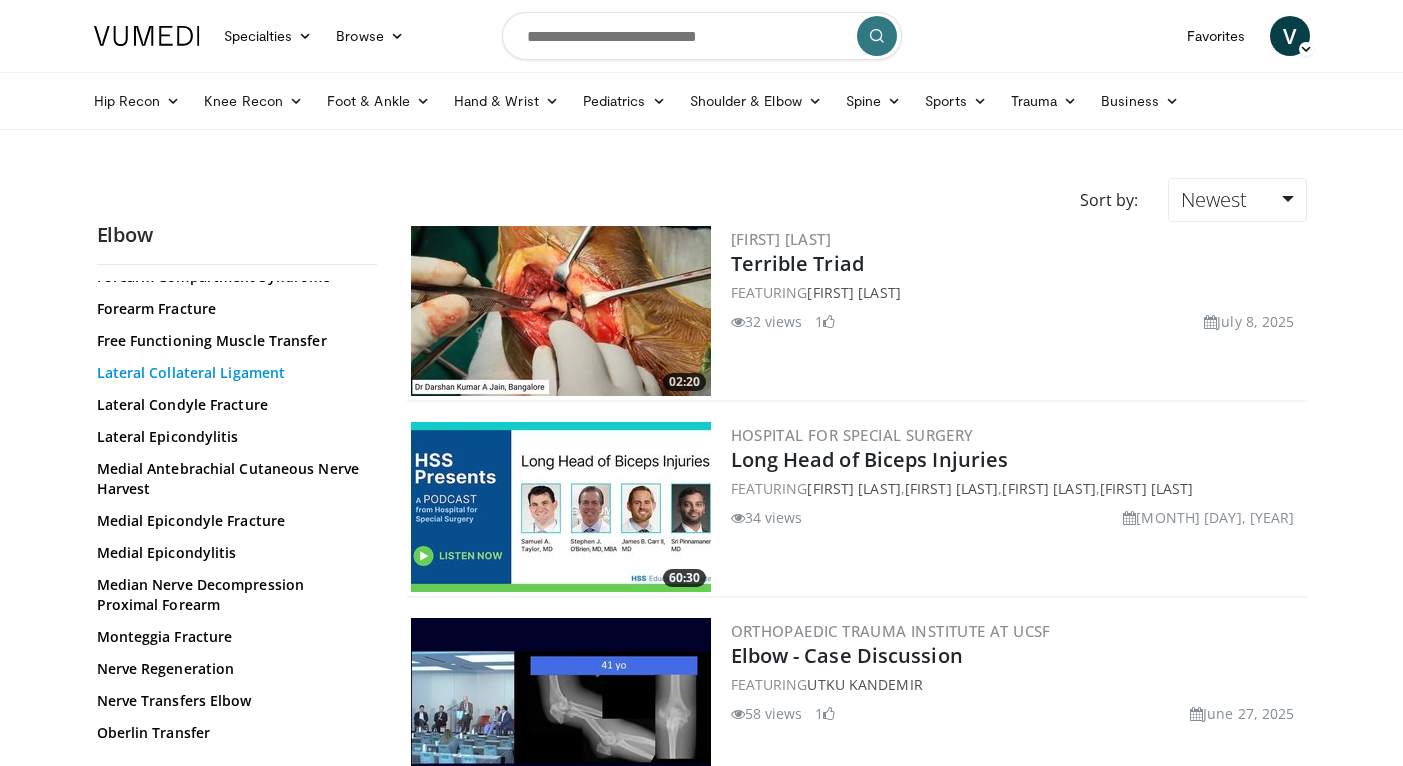 click on "Lateral Collateral Ligament" at bounding box center [232, 373] 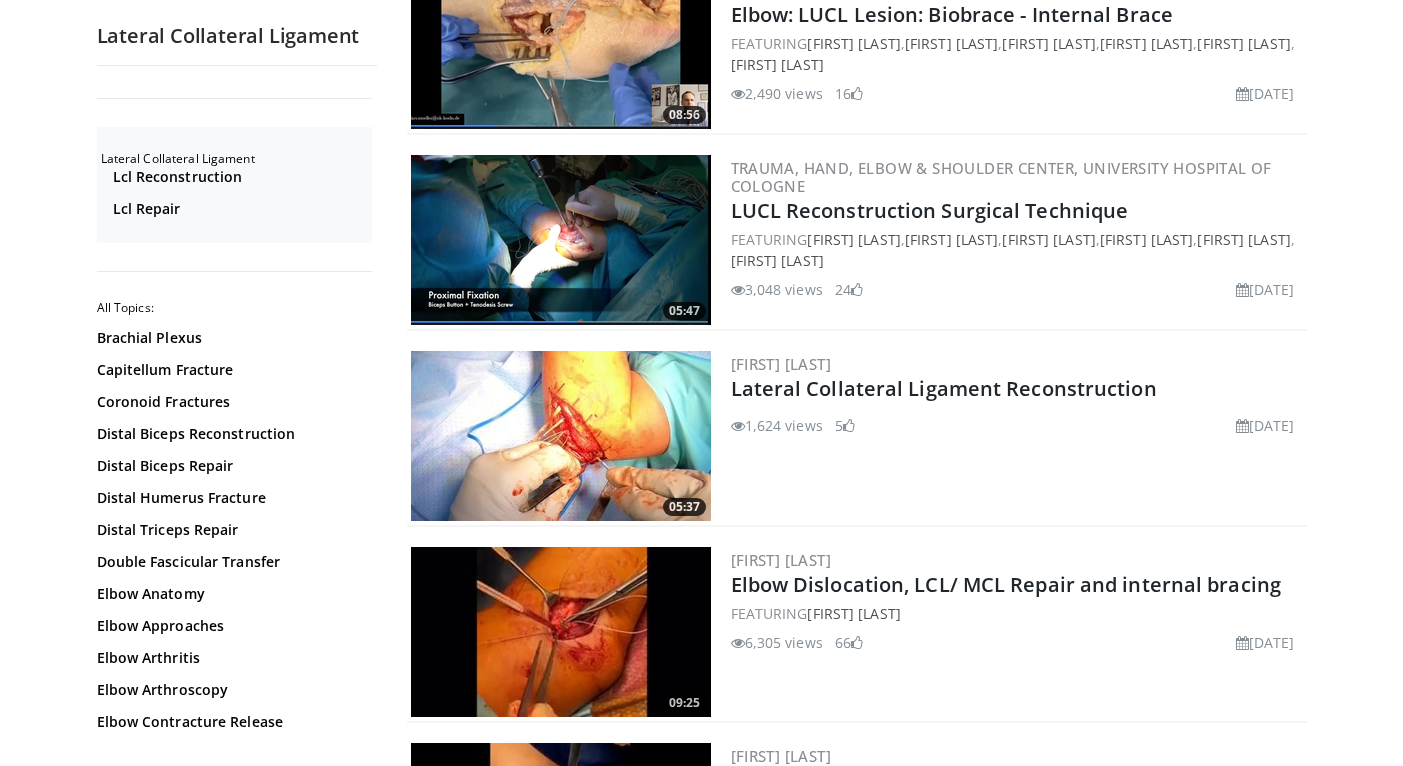 scroll, scrollTop: 661, scrollLeft: 0, axis: vertical 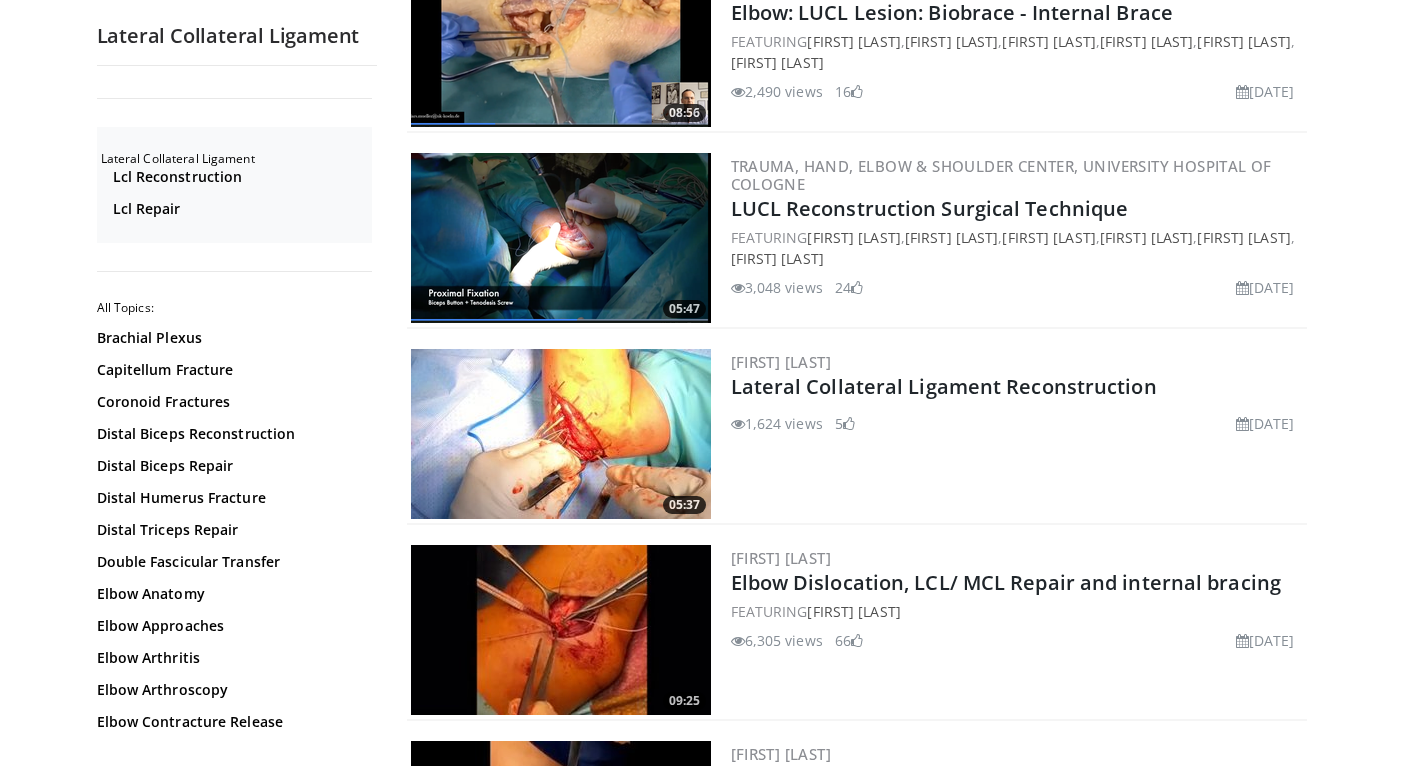 click on "[FIRST] [LAST]" at bounding box center (1017, 362) 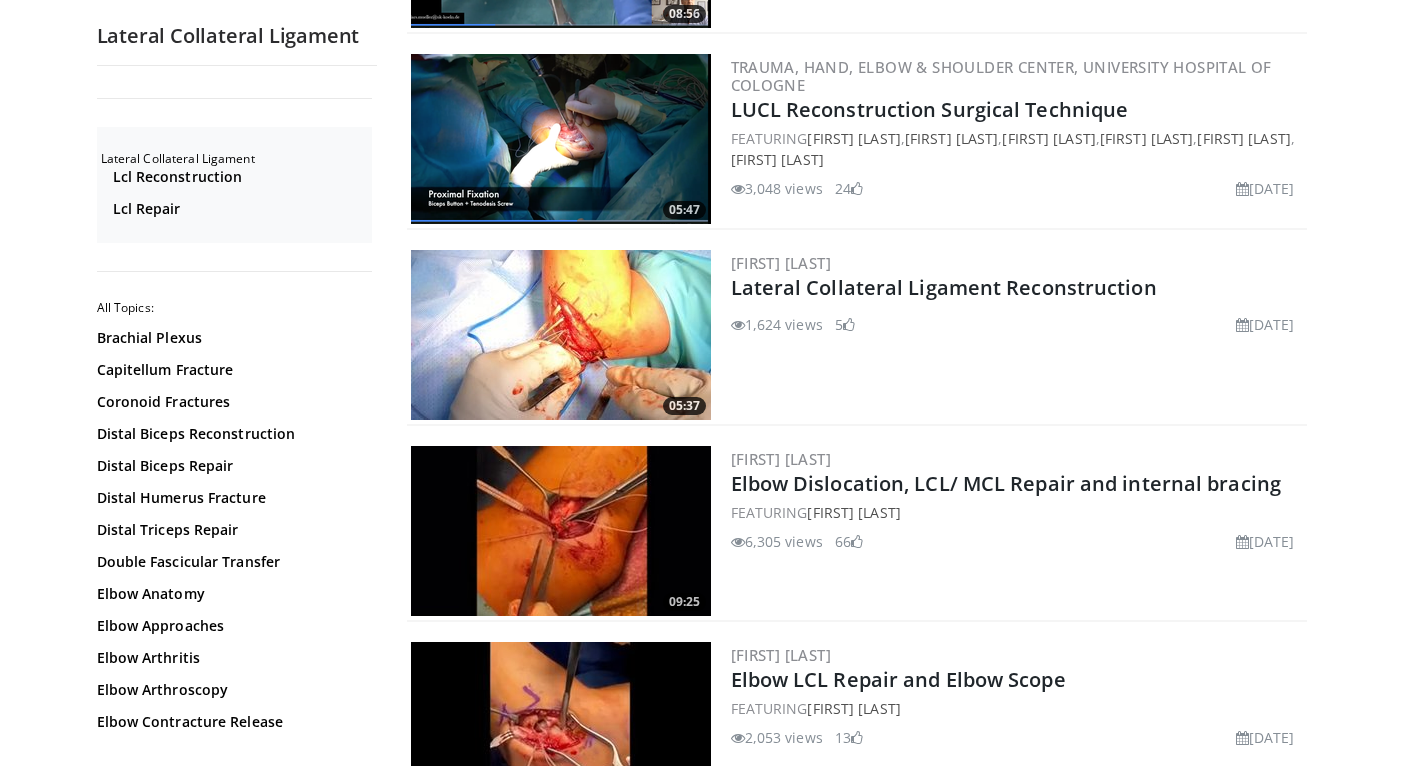 scroll, scrollTop: 681, scrollLeft: 0, axis: vertical 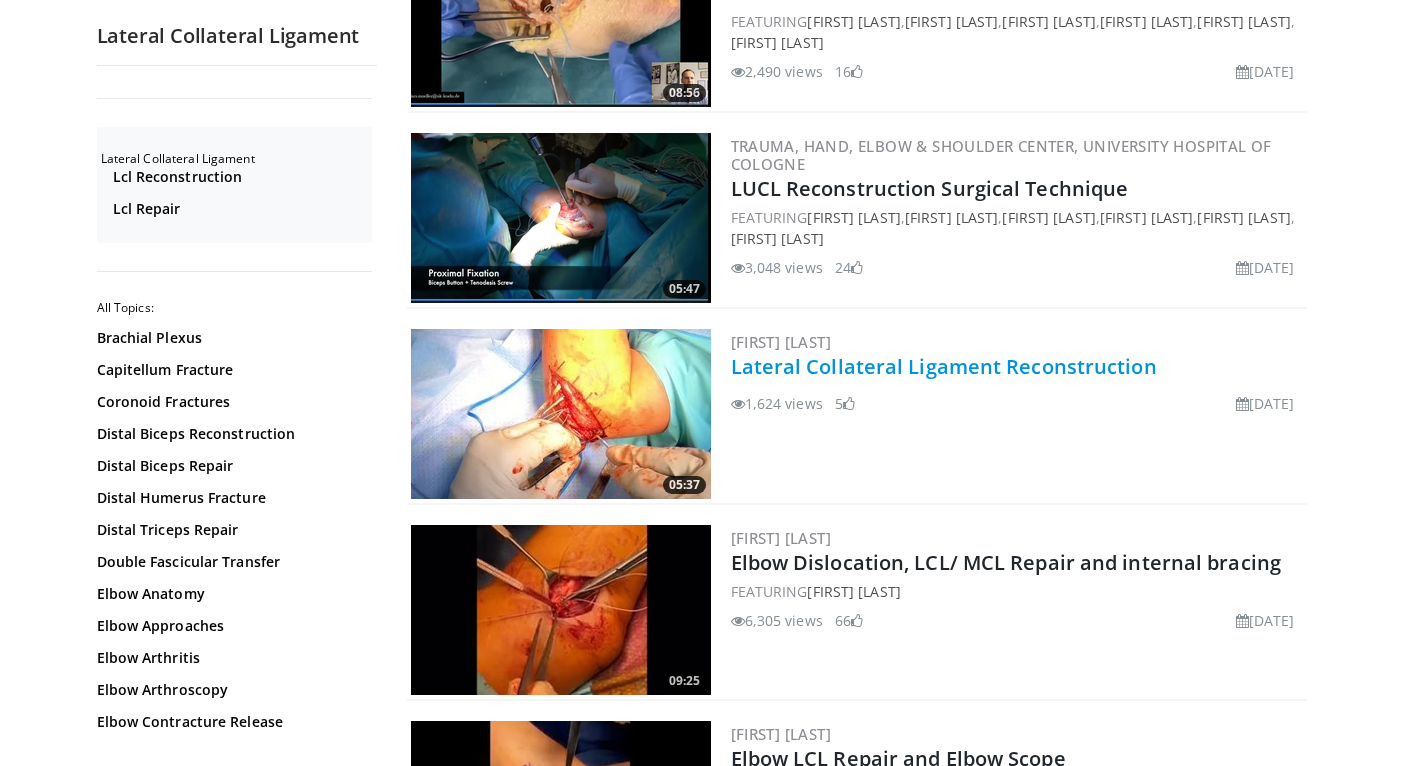 click on "Lateral Collateral Ligament Reconstruction" at bounding box center (944, 366) 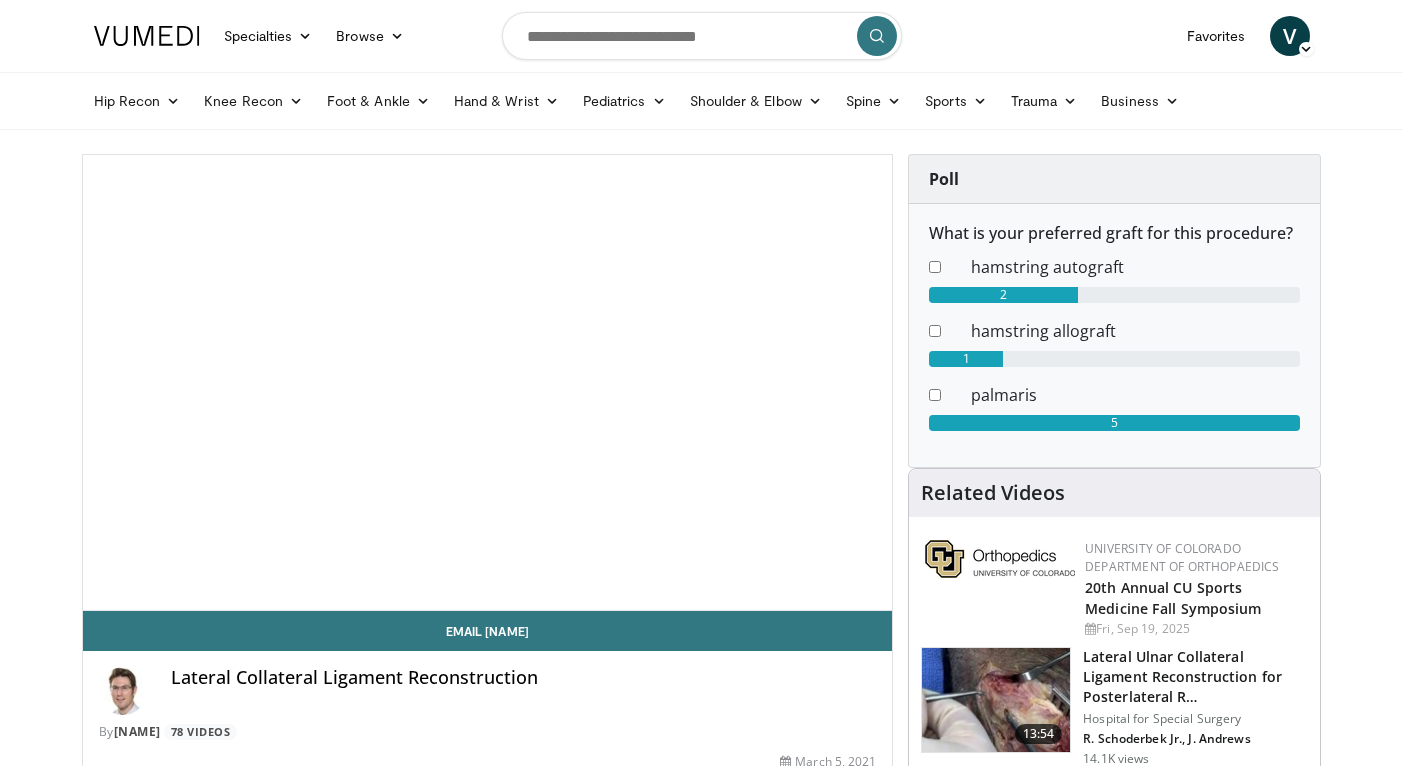 scroll, scrollTop: 0, scrollLeft: 0, axis: both 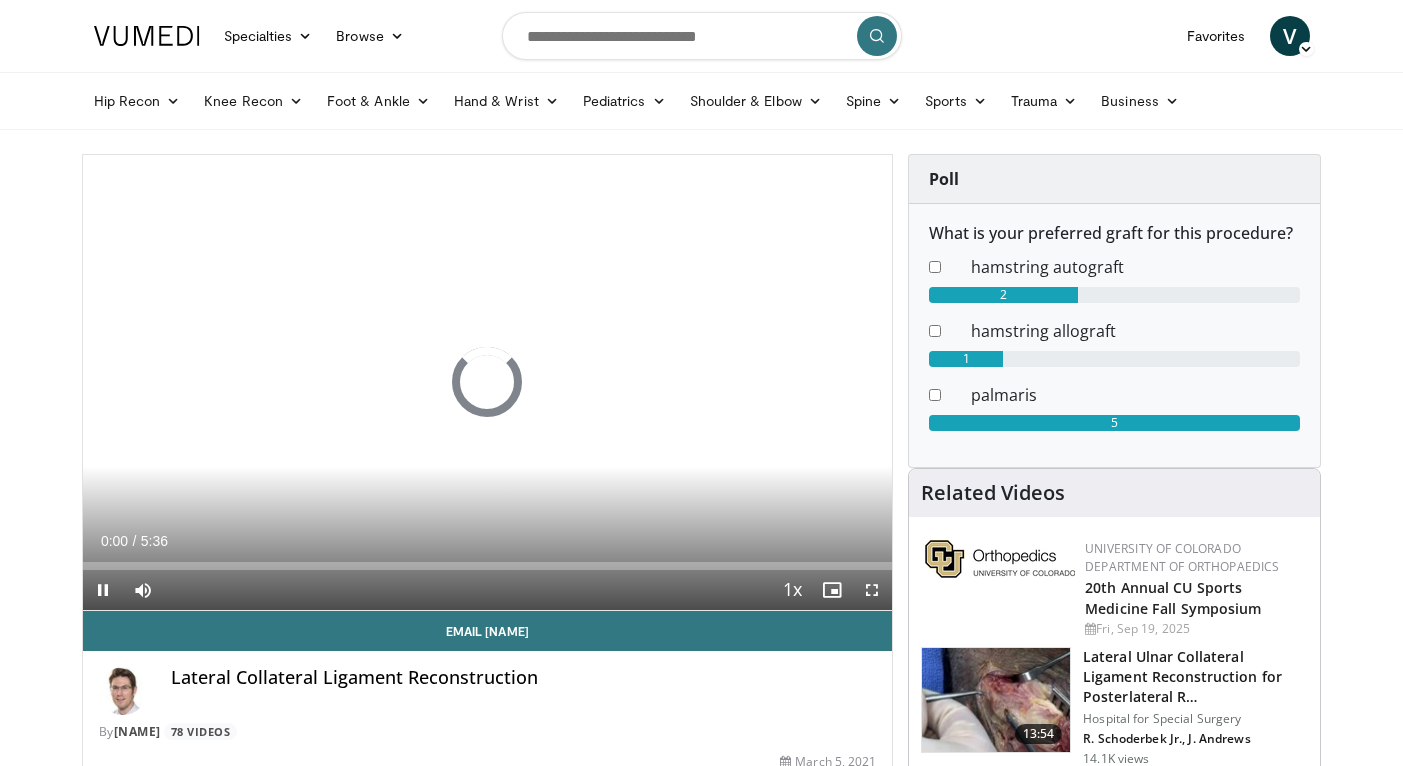 click at bounding box center [872, 590] 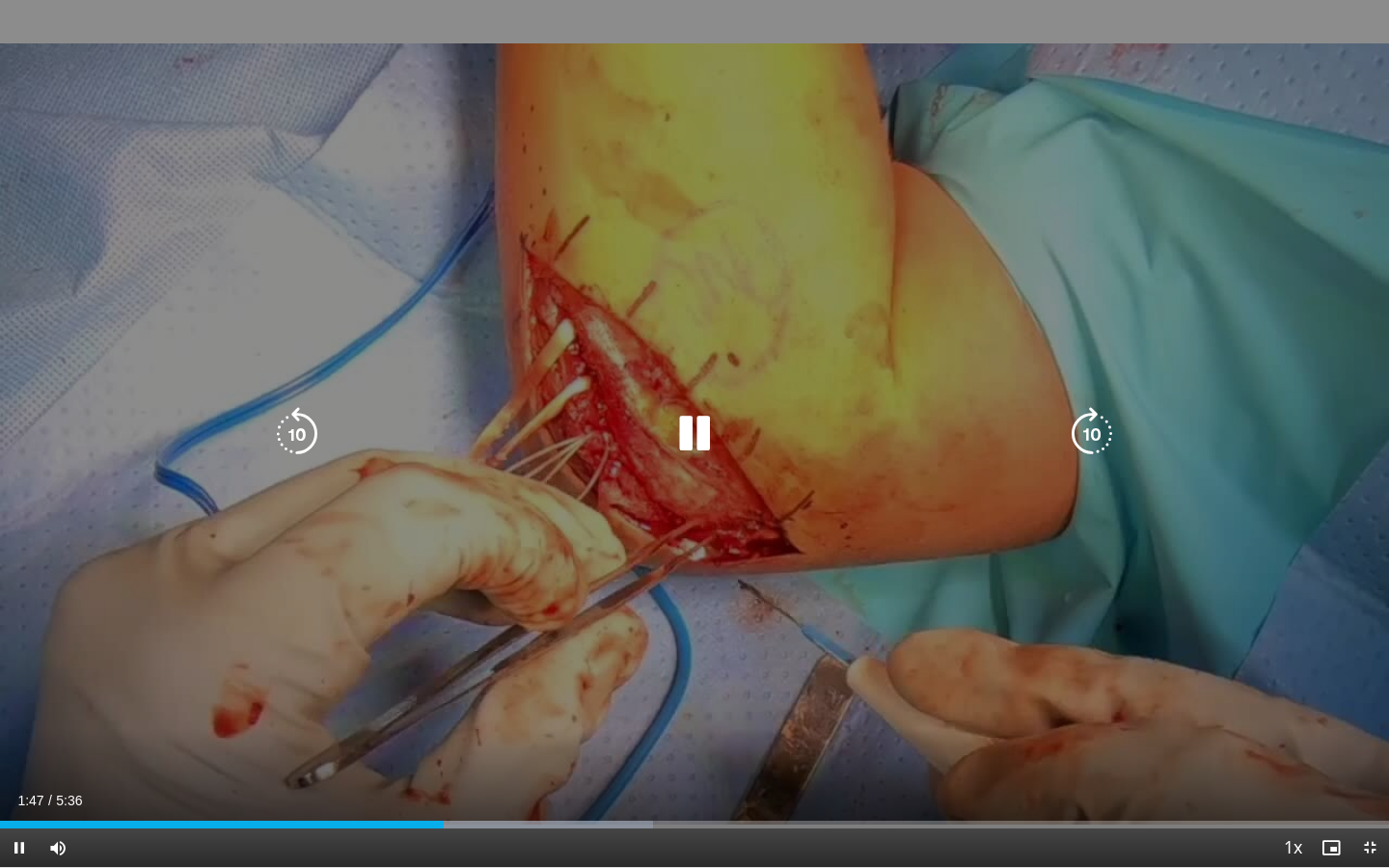 click at bounding box center [694, 434] 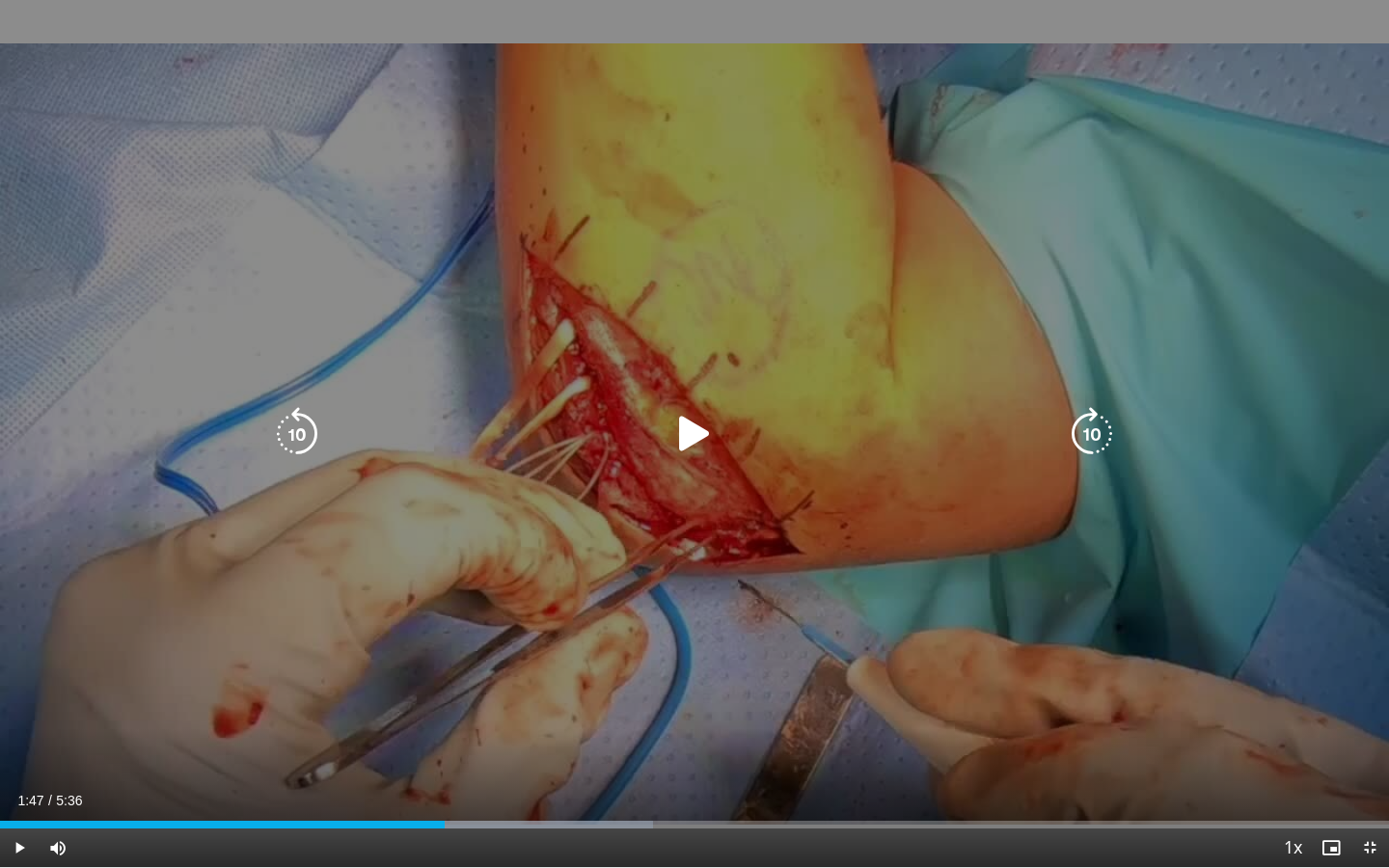 click at bounding box center (694, 434) 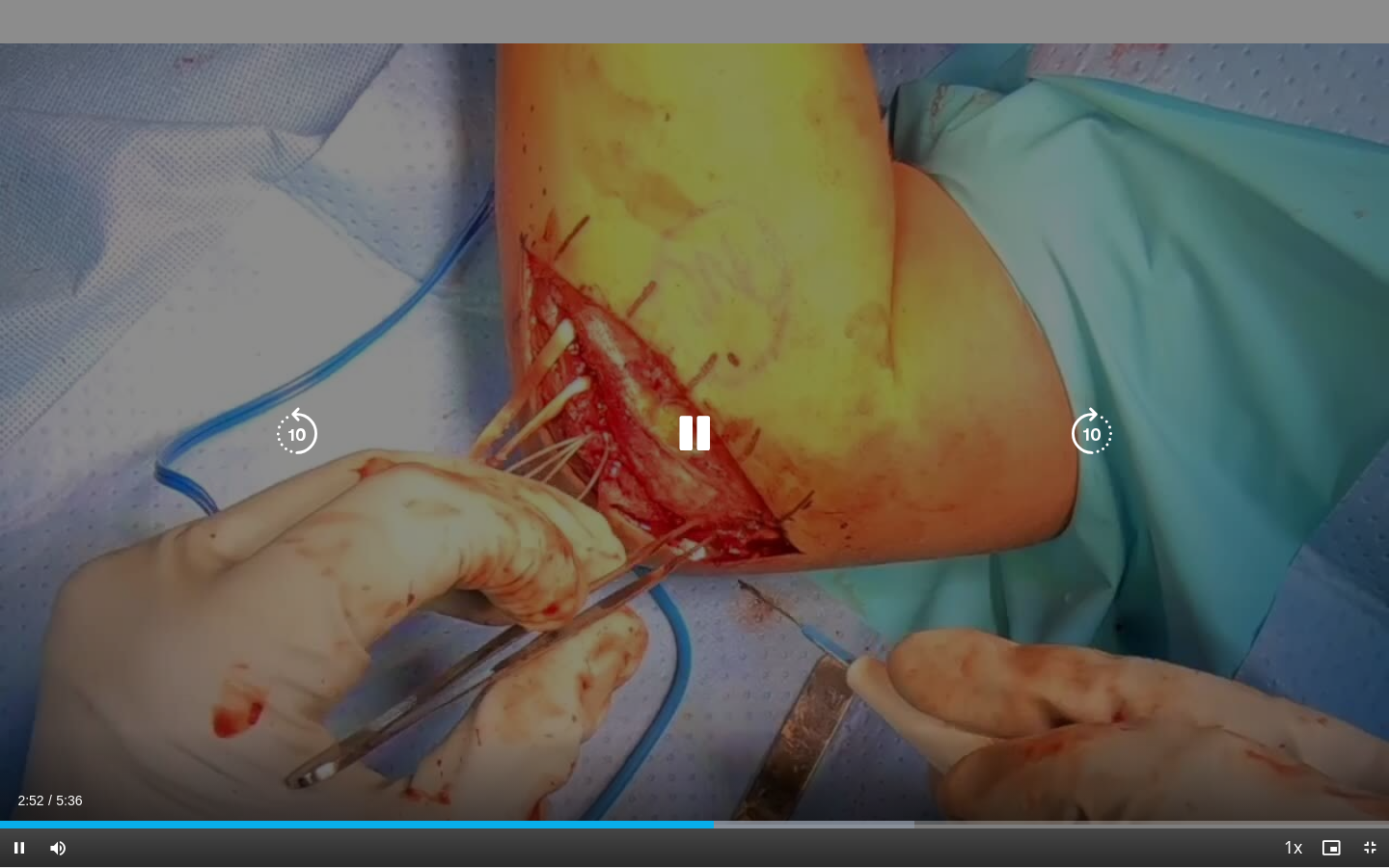 click at bounding box center (694, 434) 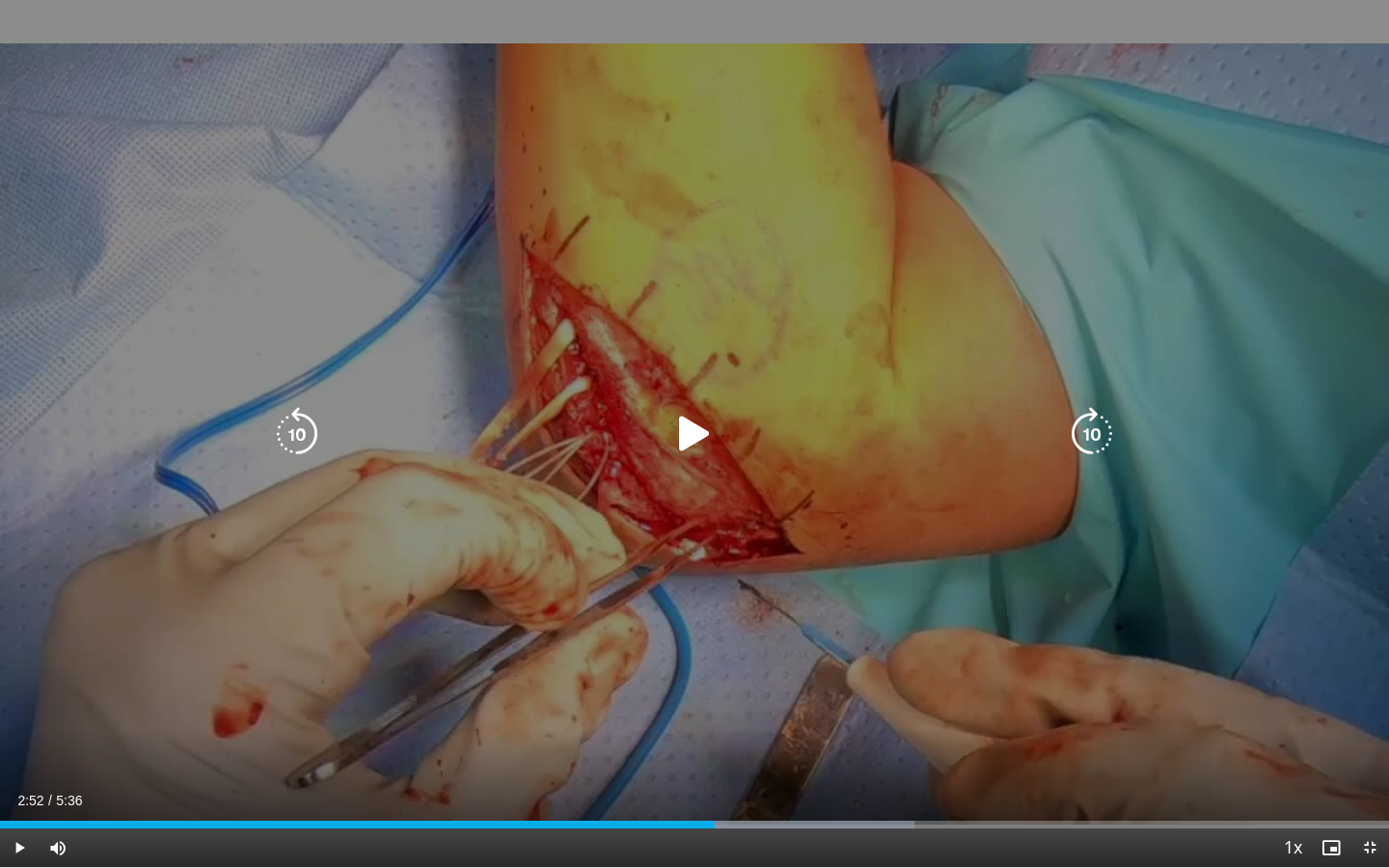 click at bounding box center [694, 434] 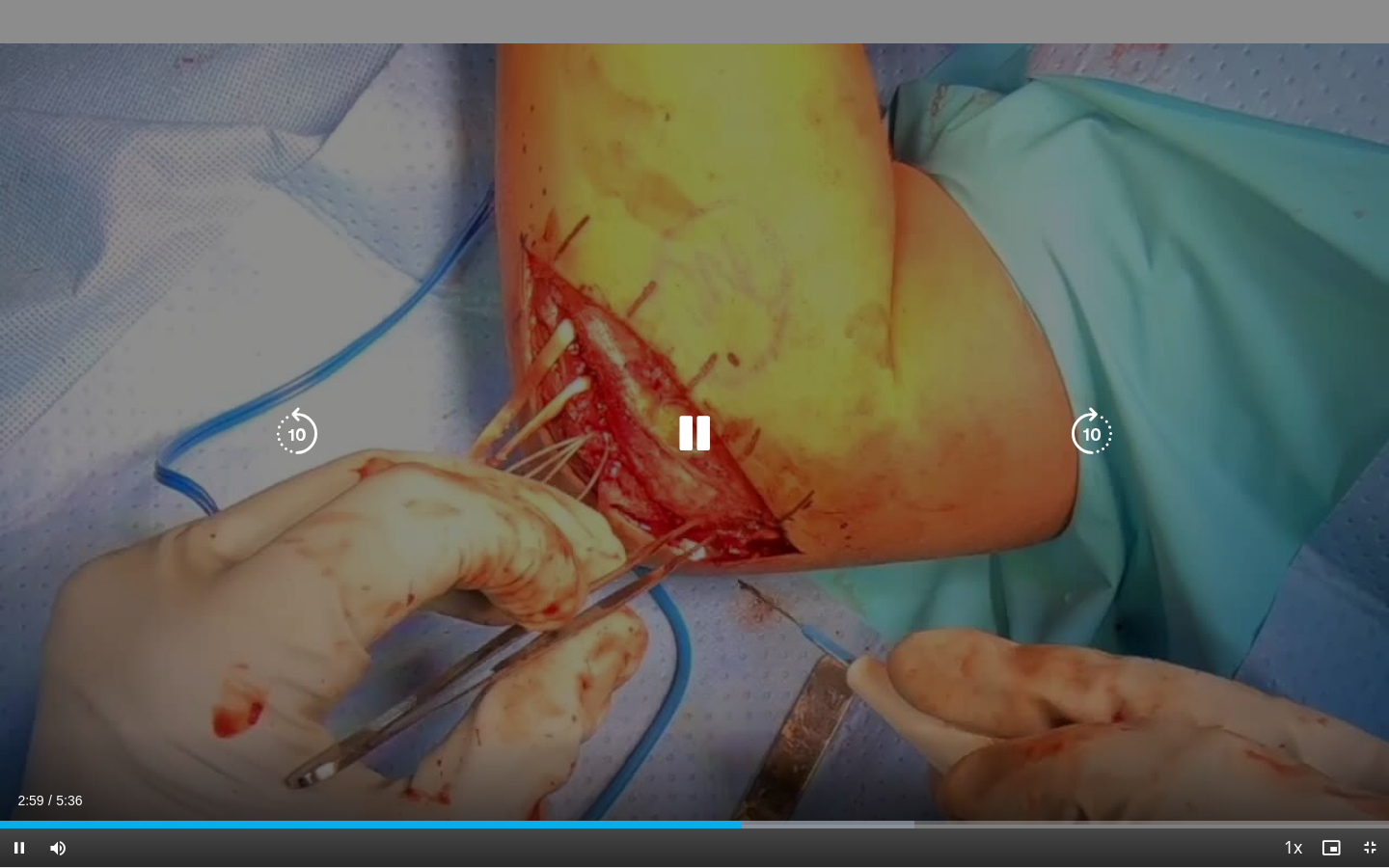 click at bounding box center (297, 434) 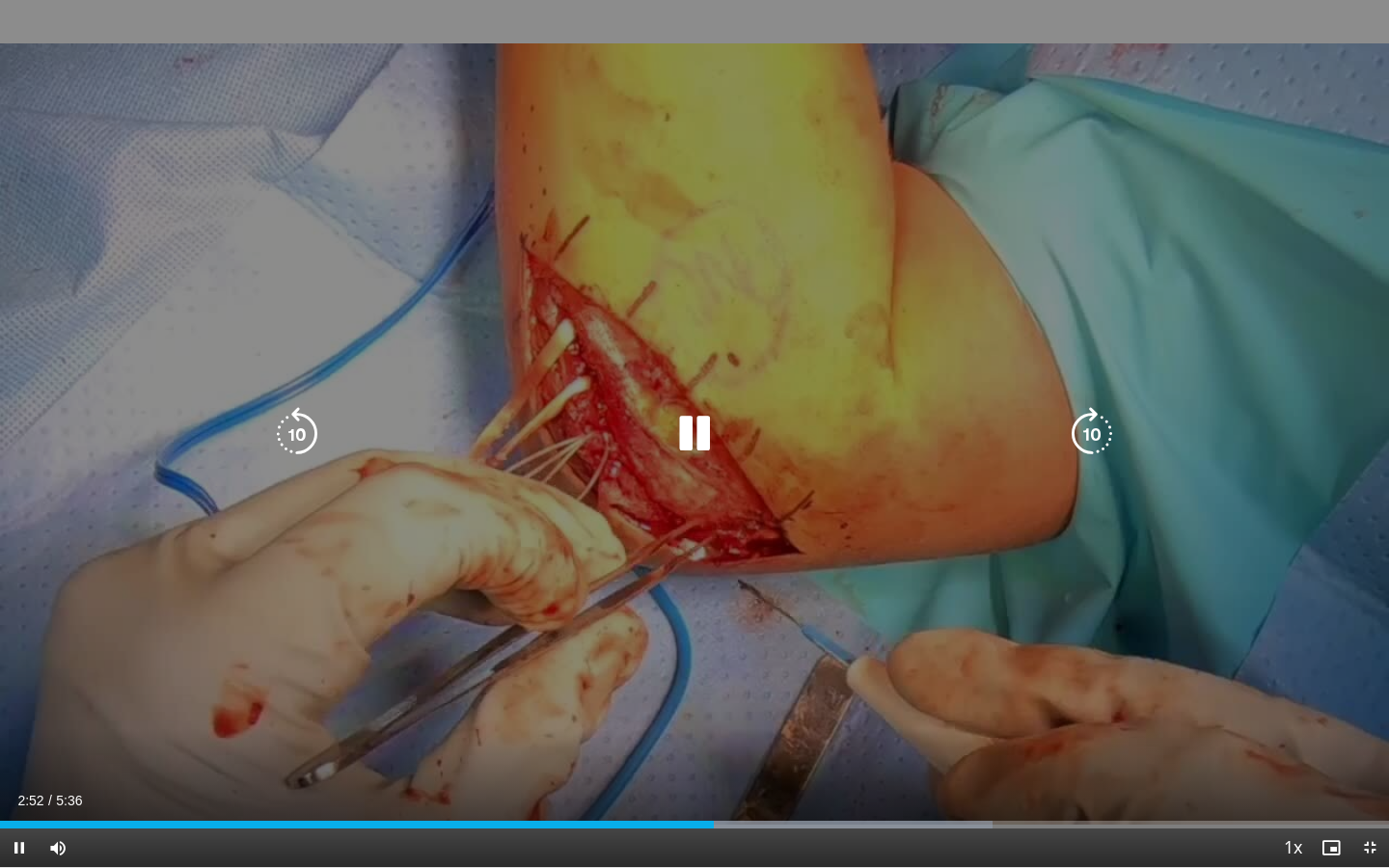 click at bounding box center (297, 434) 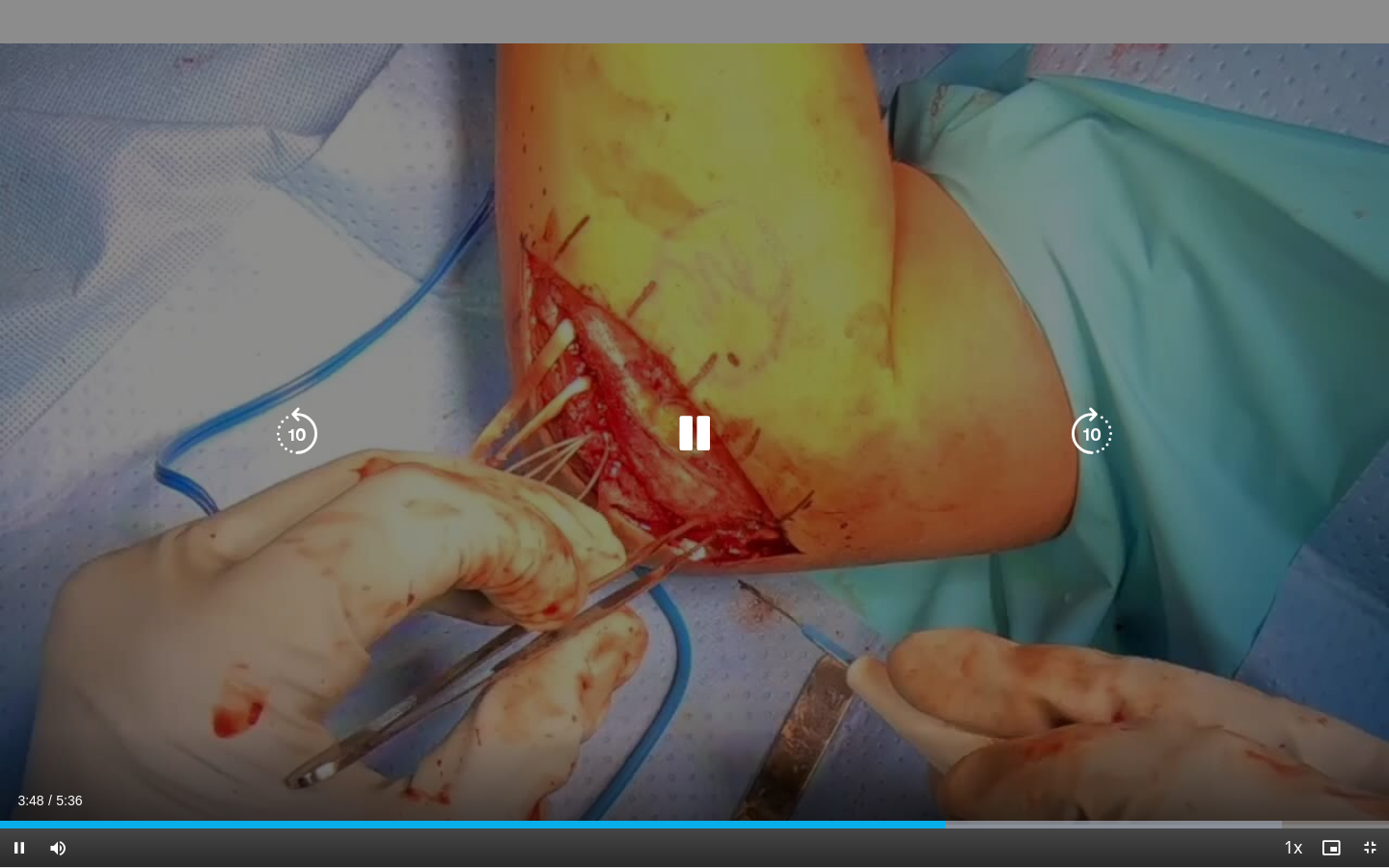 click at bounding box center (694, 434) 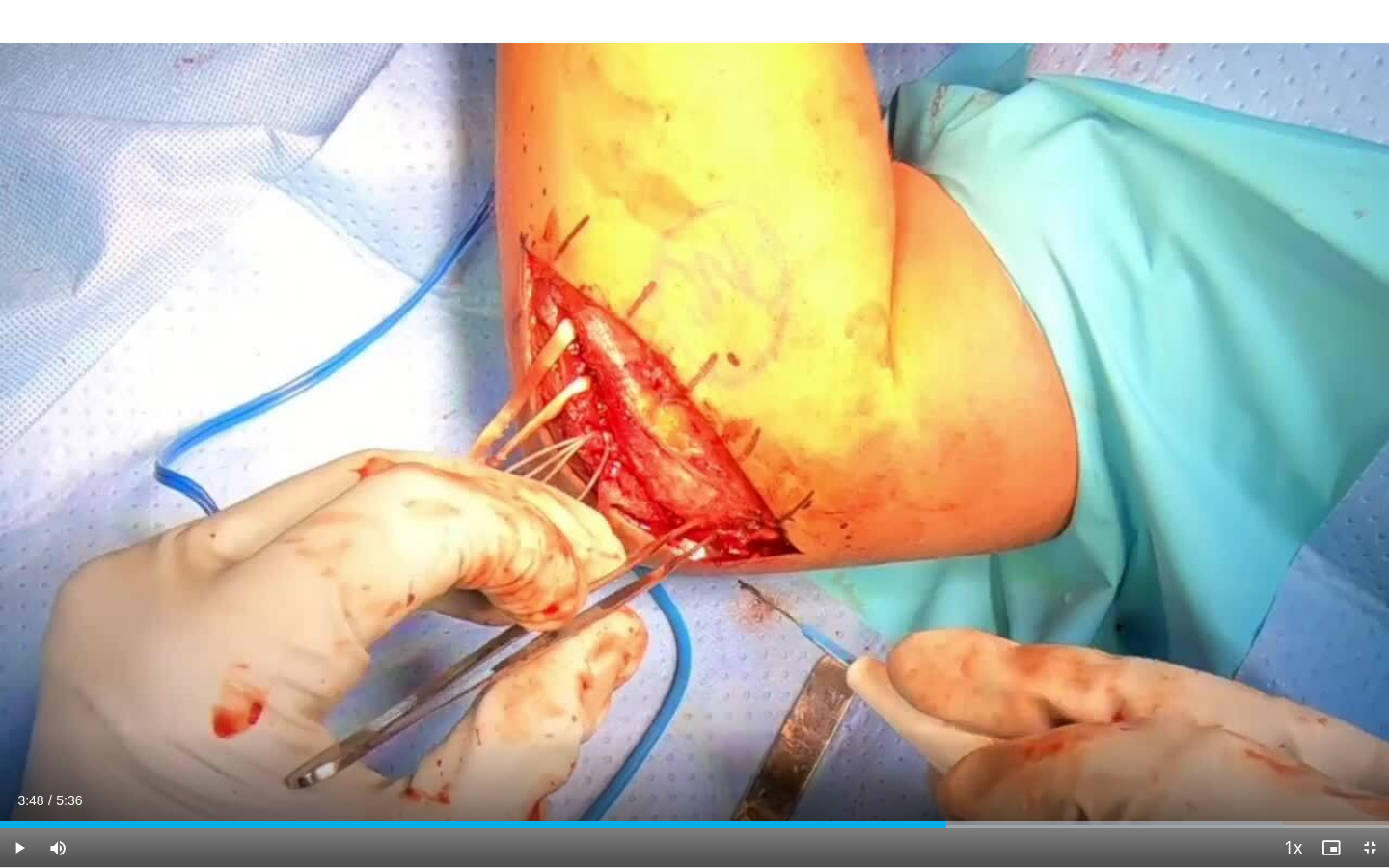 click on "10 seconds
Tap to unmute" at bounding box center (694, 433) 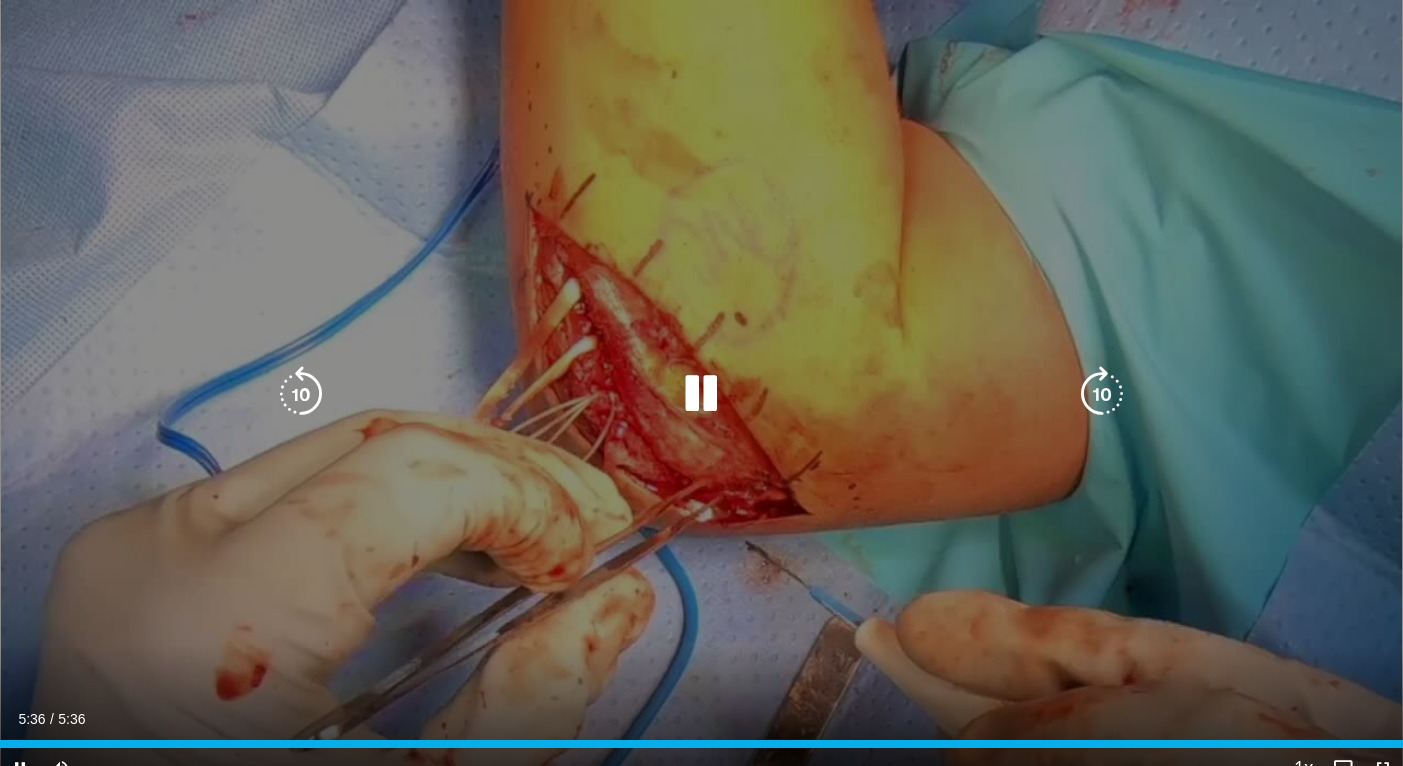 scroll, scrollTop: 3, scrollLeft: 0, axis: vertical 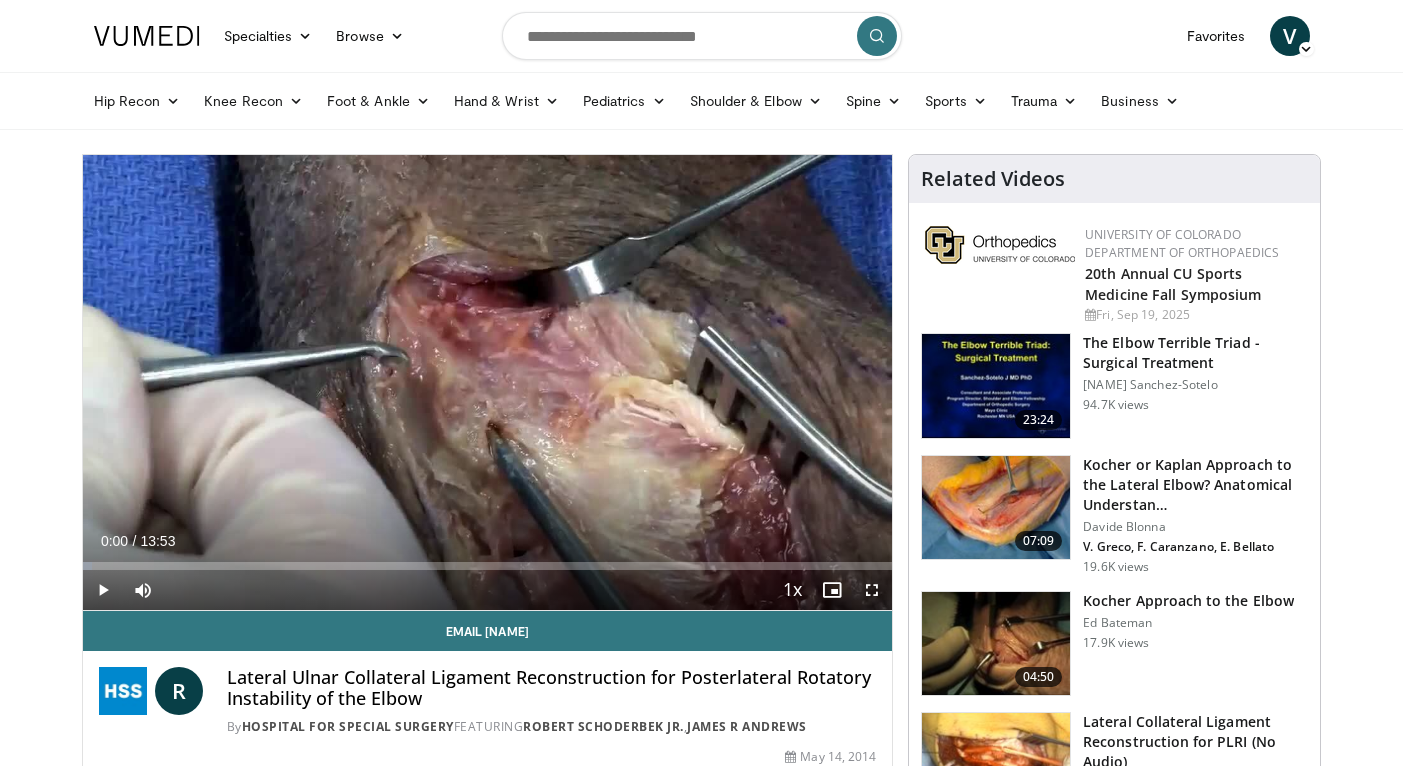 click at bounding box center [103, 590] 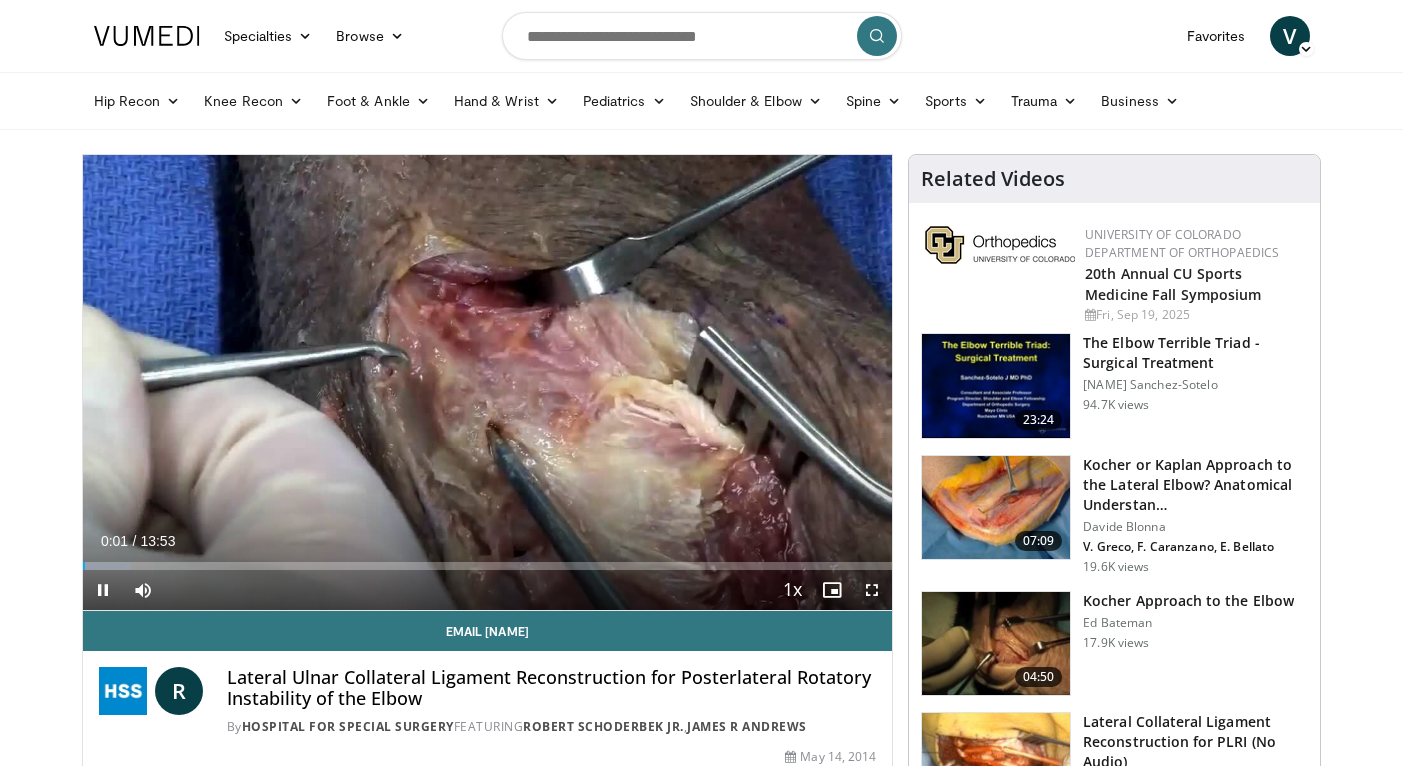 click at bounding box center (872, 590) 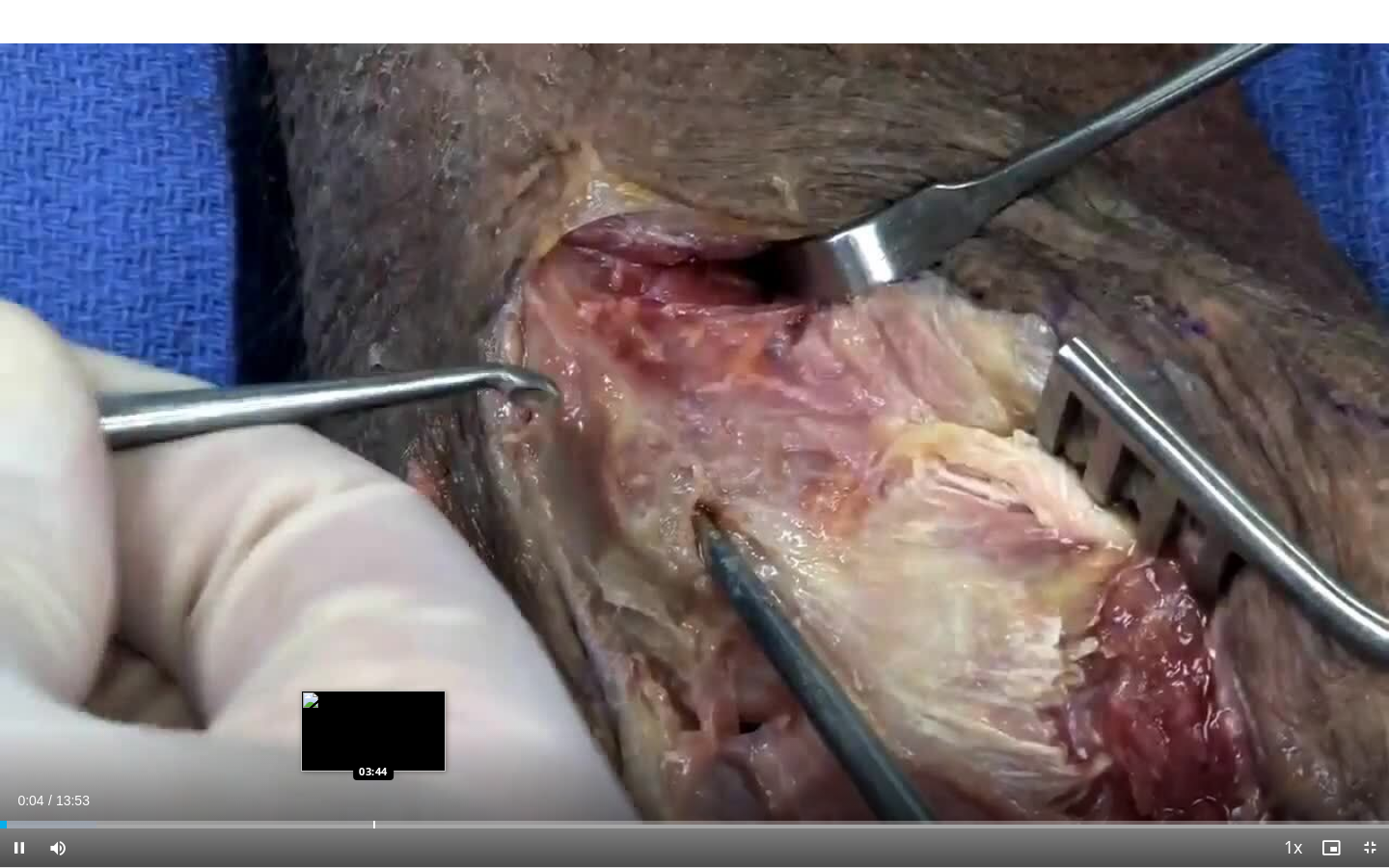 click at bounding box center [374, 825] 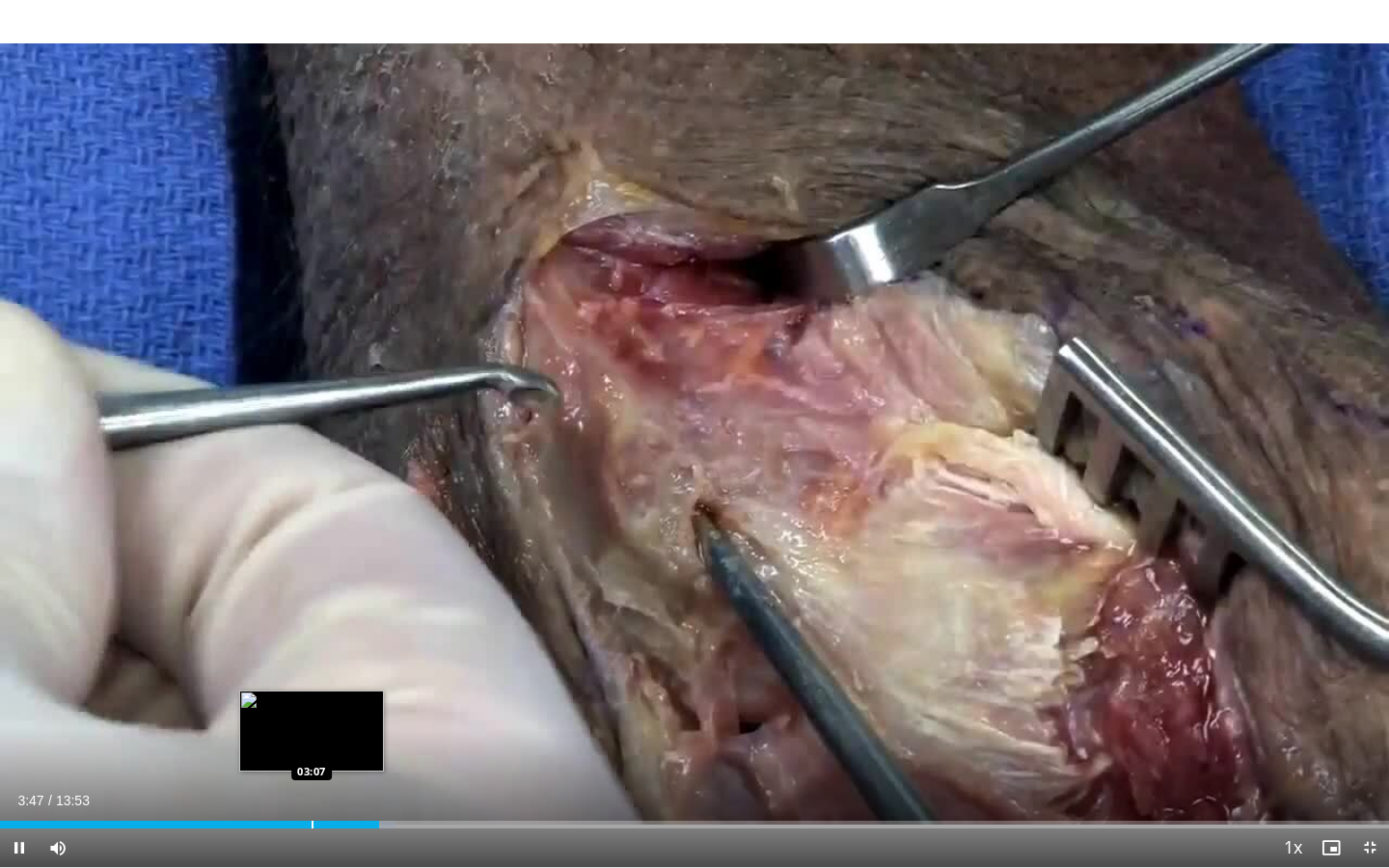 click at bounding box center [313, 825] 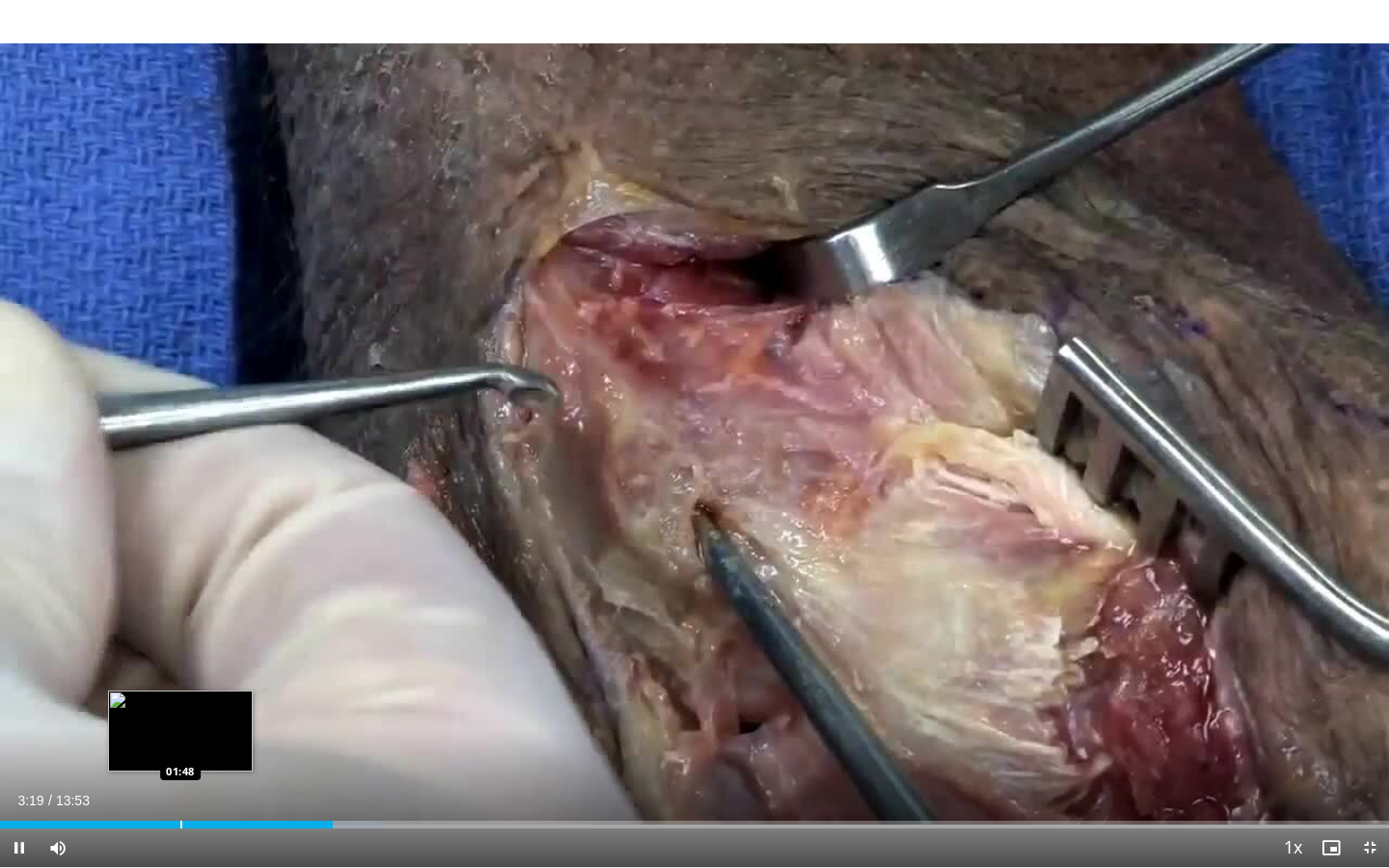 click at bounding box center [181, 825] 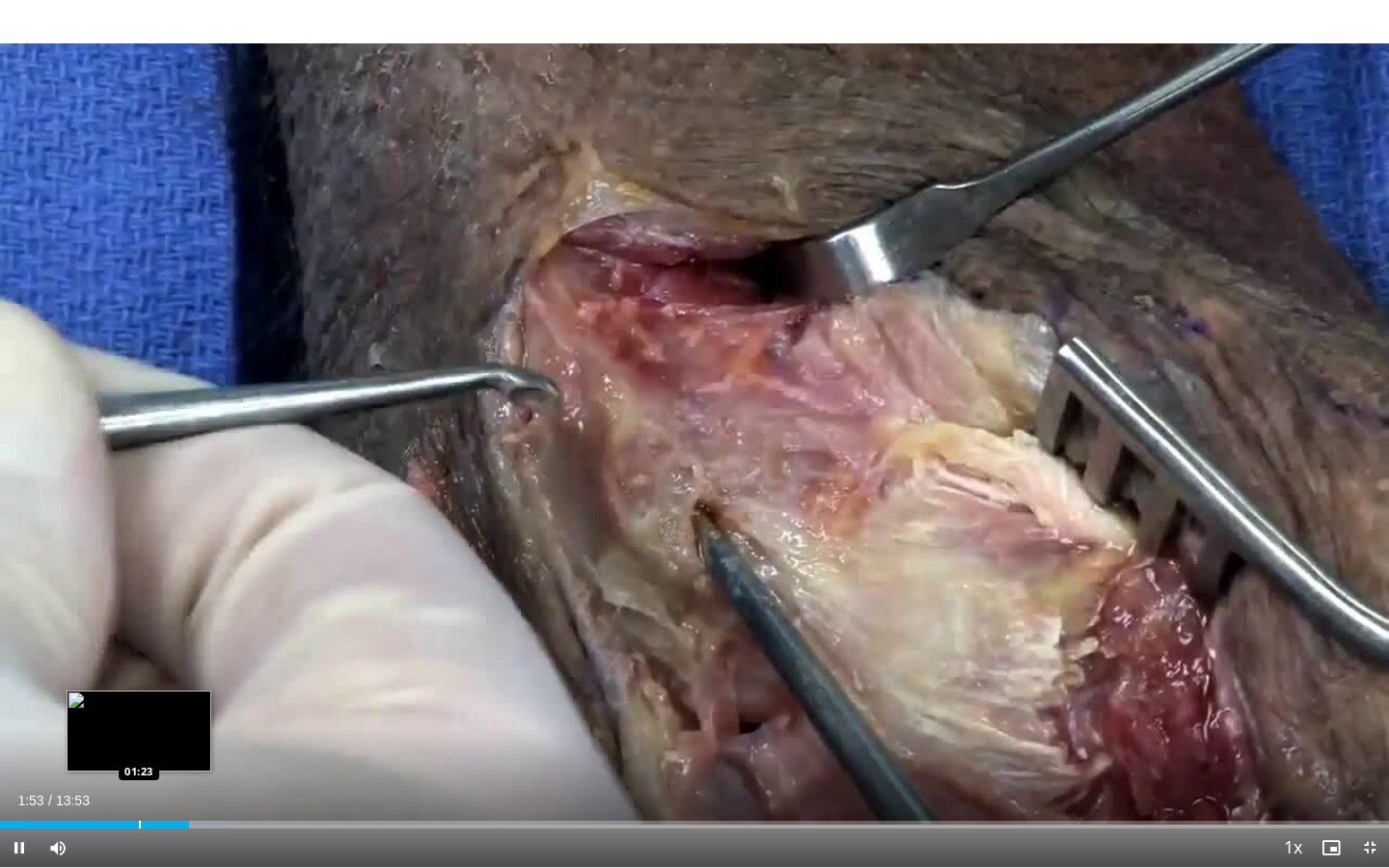 click at bounding box center [140, 825] 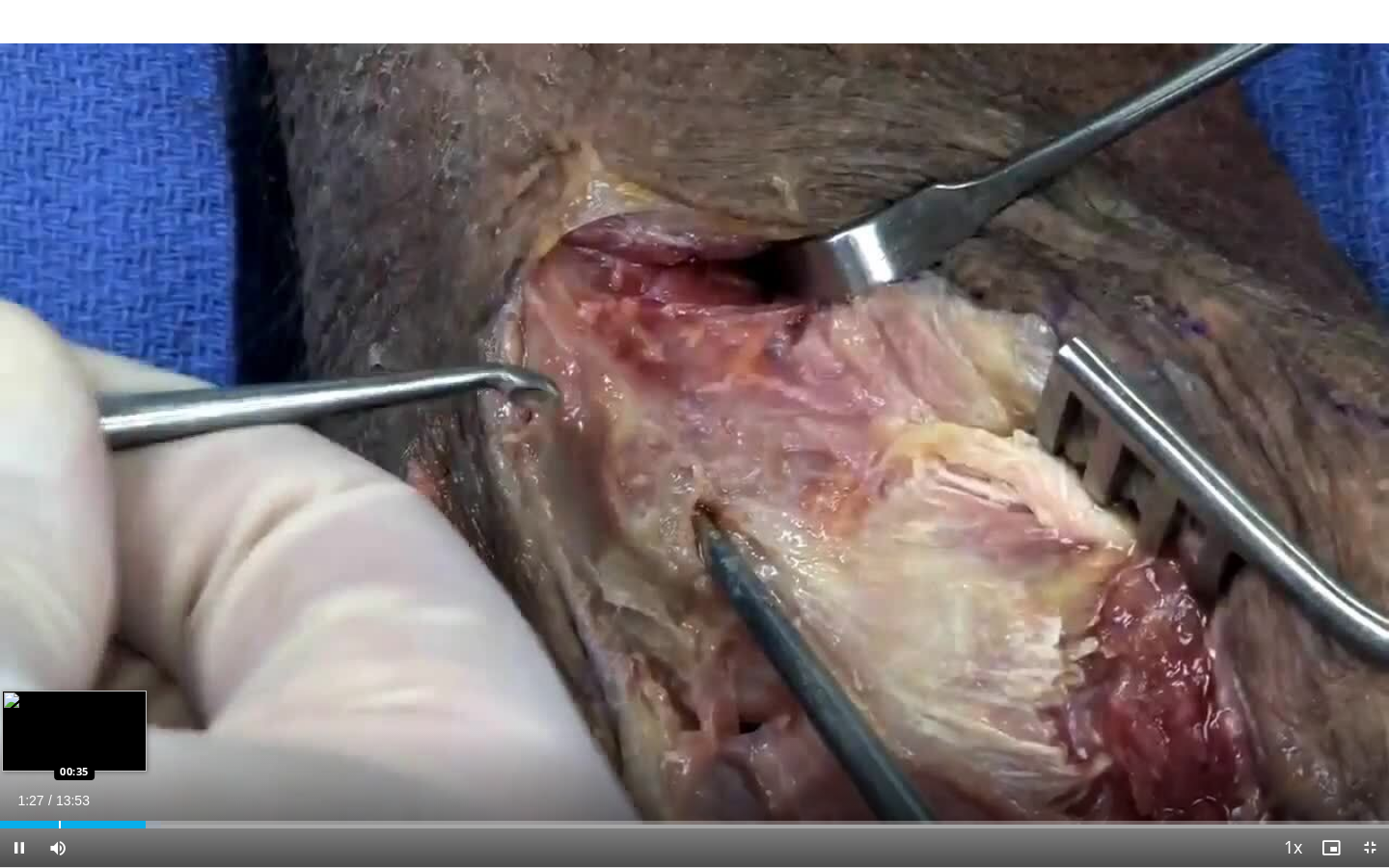 click on "Loaded :  11.60% 01:27 00:35" at bounding box center (694, 819) 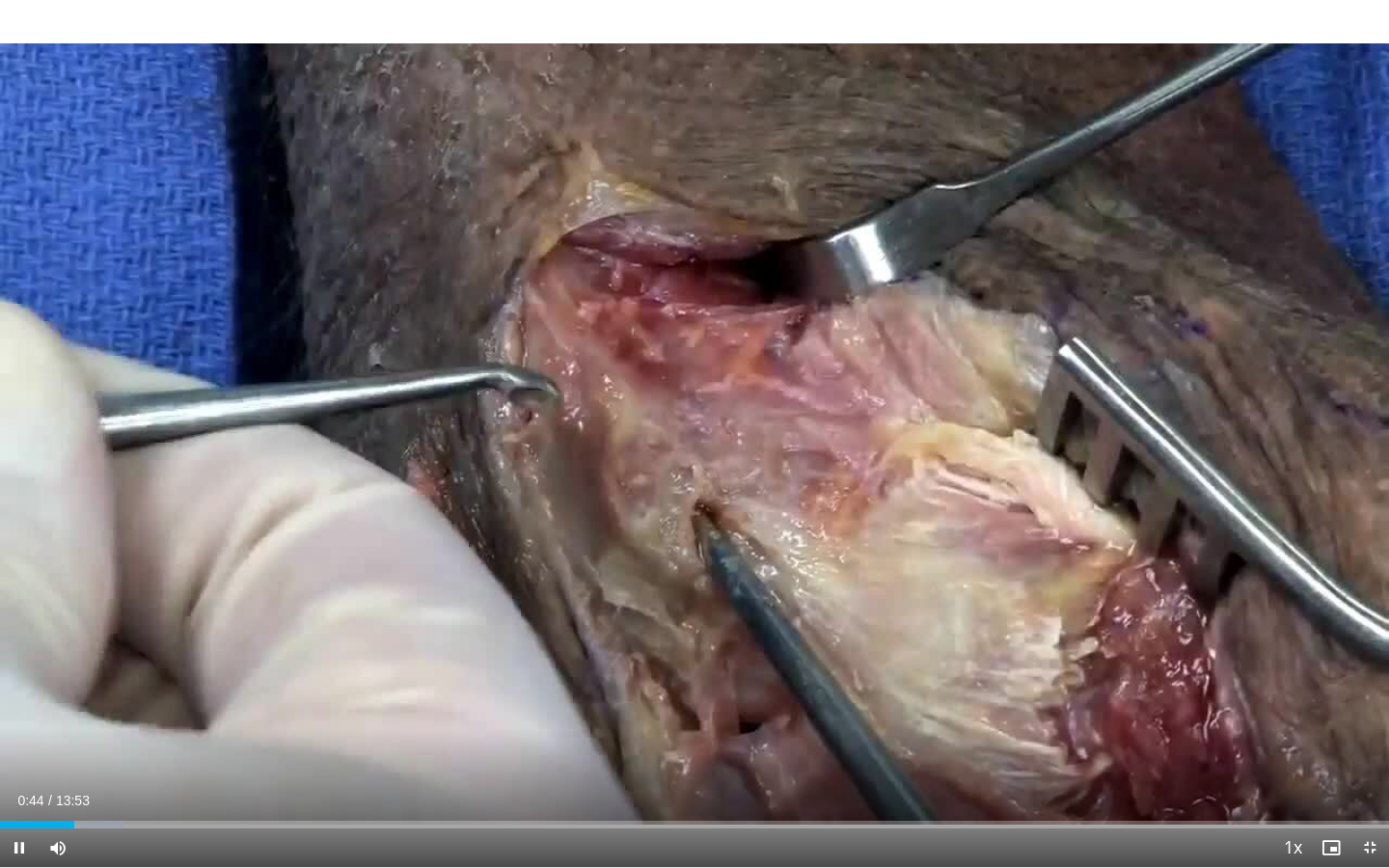 click at bounding box center [19, 848] 